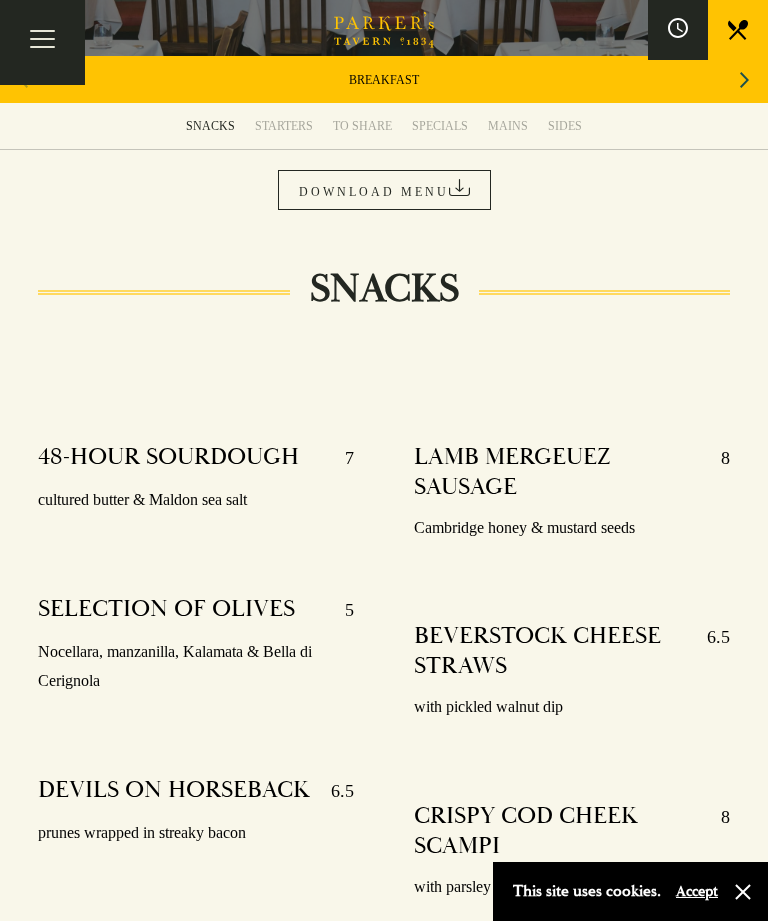 scroll, scrollTop: 0, scrollLeft: 0, axis: both 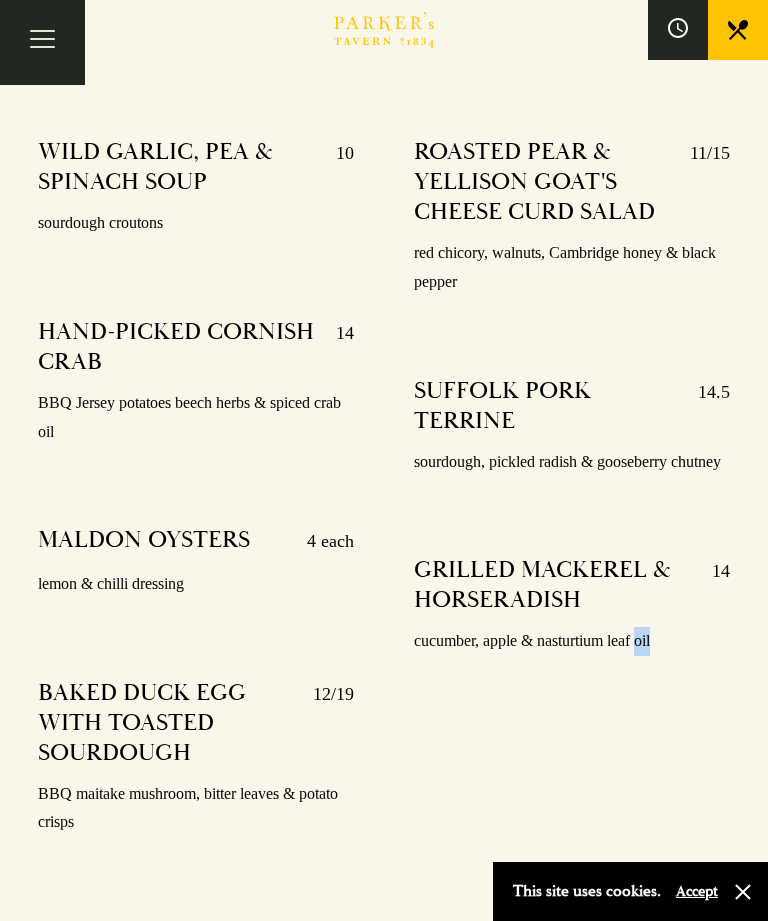 click on "ROASTED PEAR & YELLISON GOAT'S CHEESE CURD SALAD 11/15 red chicory, walnuts, Cambridge honey & black pepper SUFFOLK PORK TERRINE 14.5 sourdough, pickled radish & gooseberry chutney GRILLED MACKEREL & HORSERADISH 14 cucumber, apple & nasturtium leaf oil" at bounding box center [572, 512] 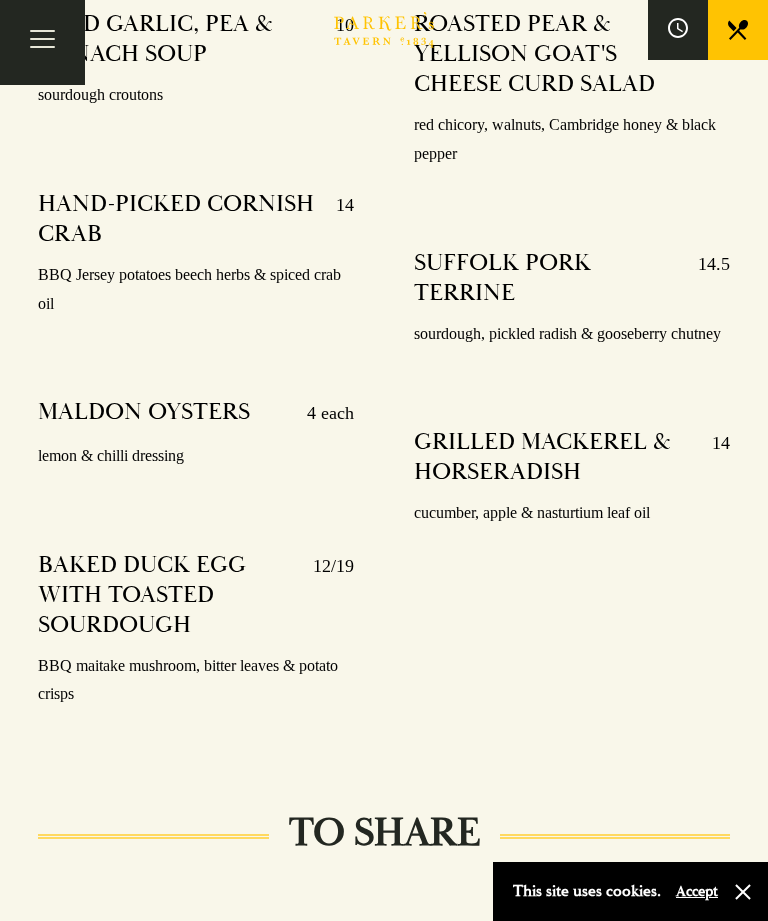 scroll, scrollTop: 1488, scrollLeft: 0, axis: vertical 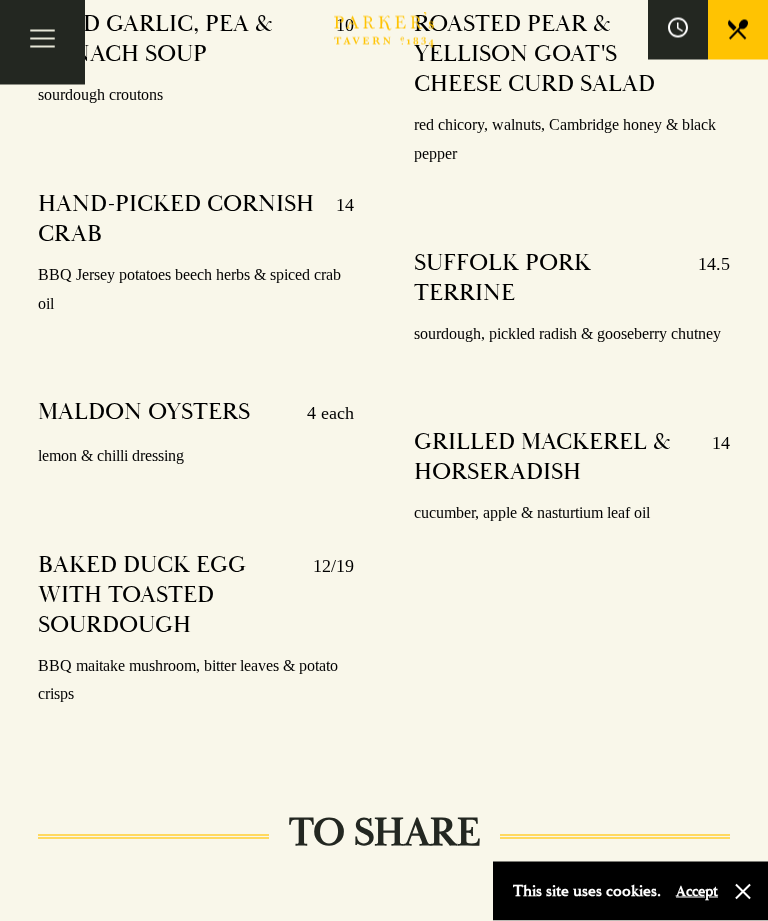 click on "ROASTED PEAR & YELLISON GOAT'S CHEESE CURD SALAD 11/15 red chicory, walnuts, Cambridge honey & black pepper SUFFOLK PORK TERRINE 14.5 sourdough, pickled radish & gooseberry chutney GRILLED MACKEREL & HORSERADISH 14 cucumber, apple & nasturtium leaf oil" at bounding box center (572, 385) 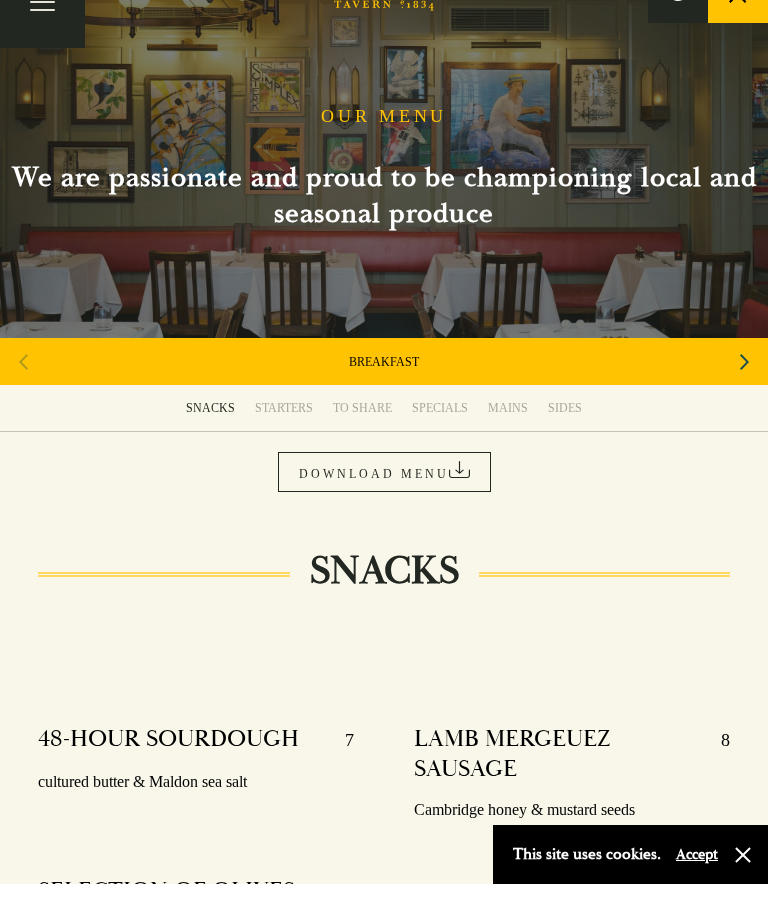 scroll, scrollTop: 37, scrollLeft: 0, axis: vertical 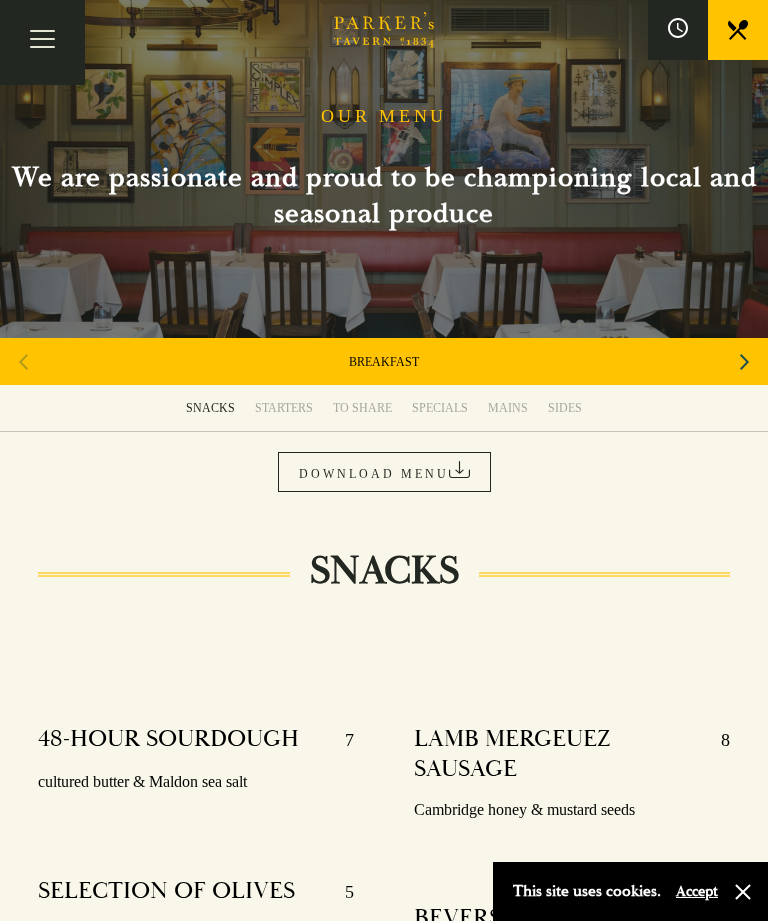 click 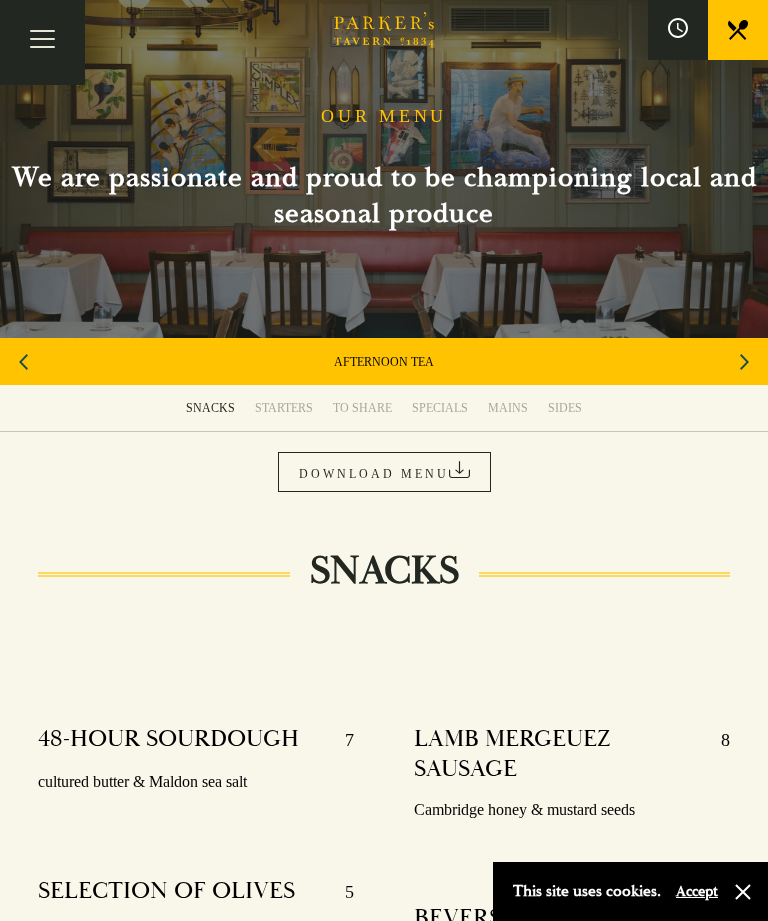 click 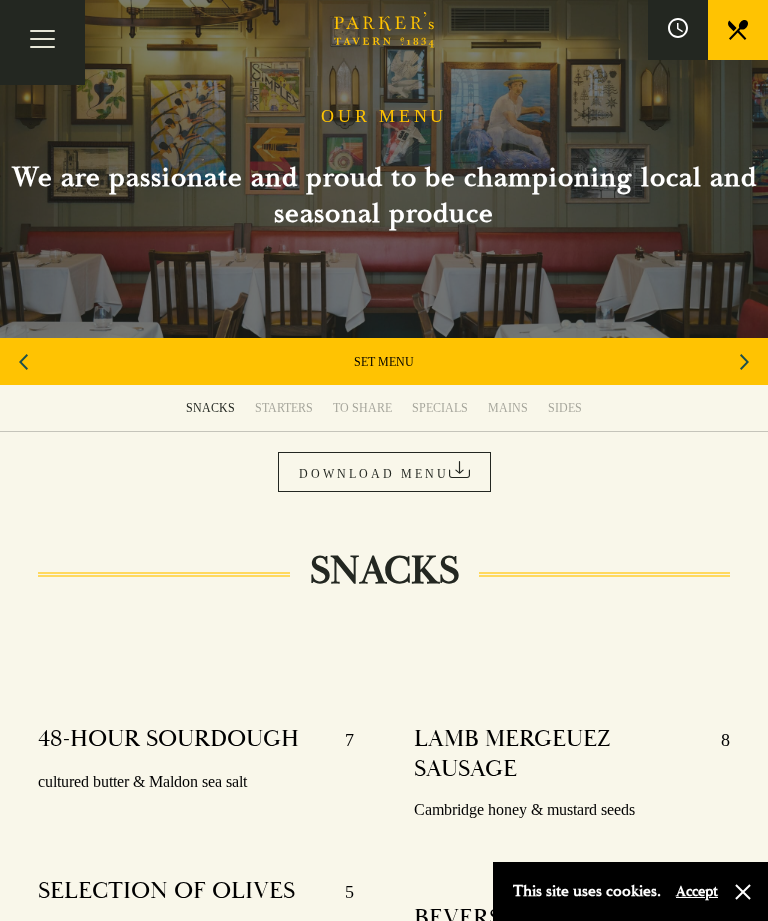 click at bounding box center (744, 362) 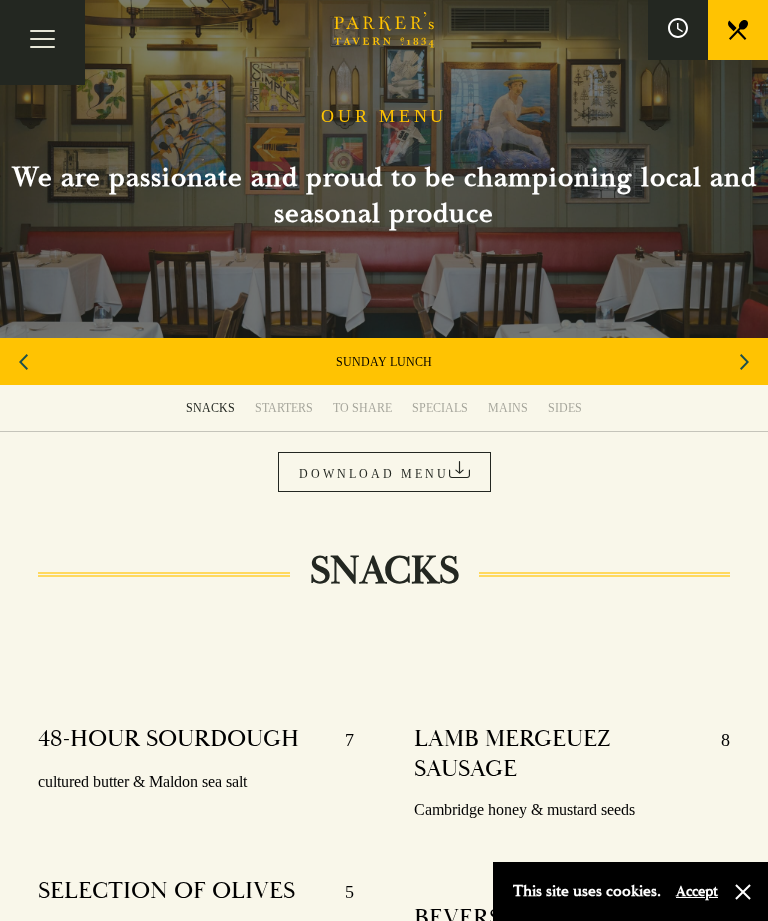click at bounding box center [23, 362] 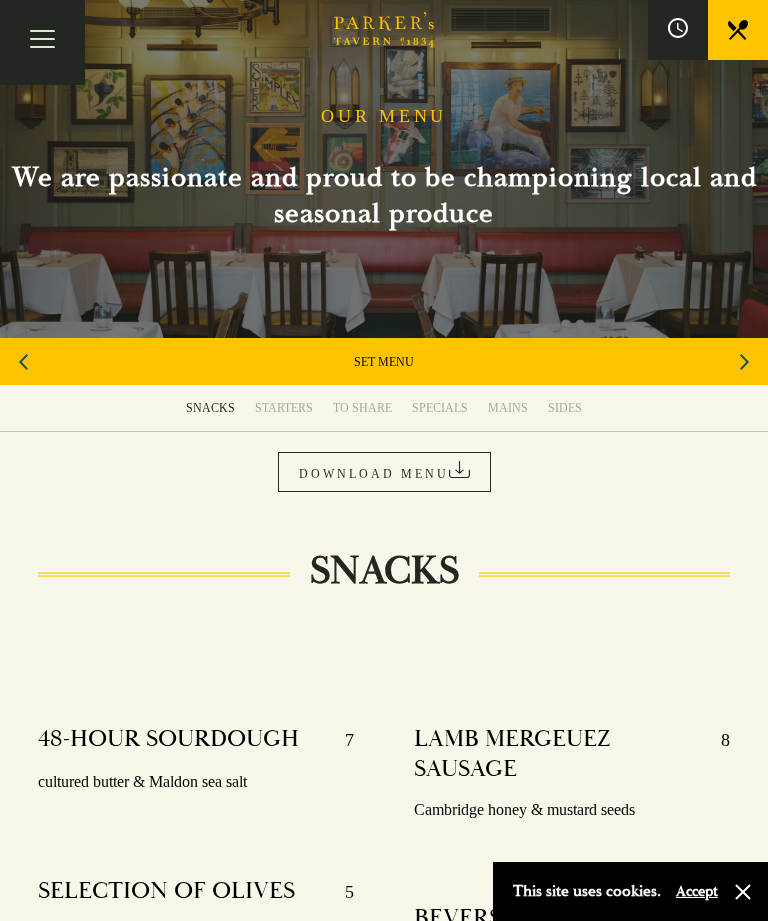 click on "SET MENU" at bounding box center (384, 362) 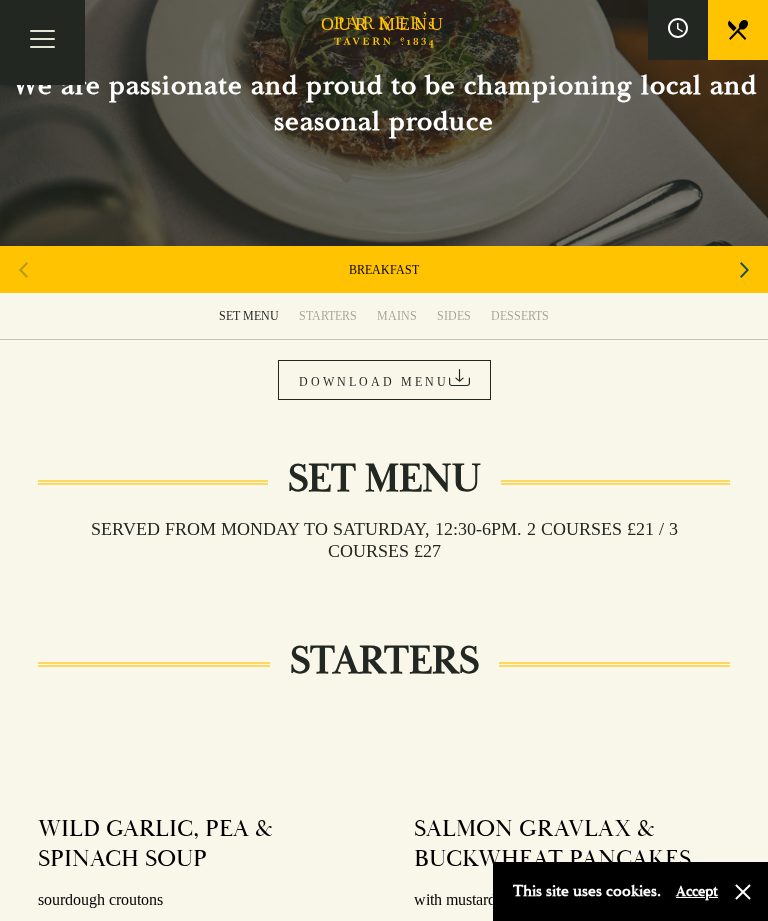 scroll, scrollTop: 129, scrollLeft: 0, axis: vertical 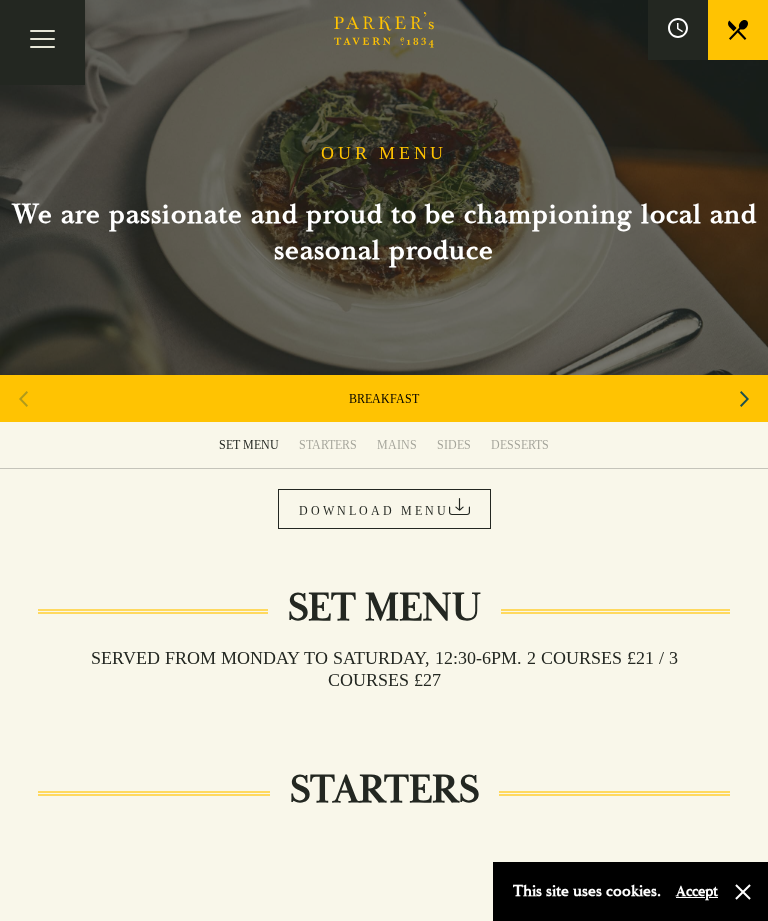 click at bounding box center [744, 399] 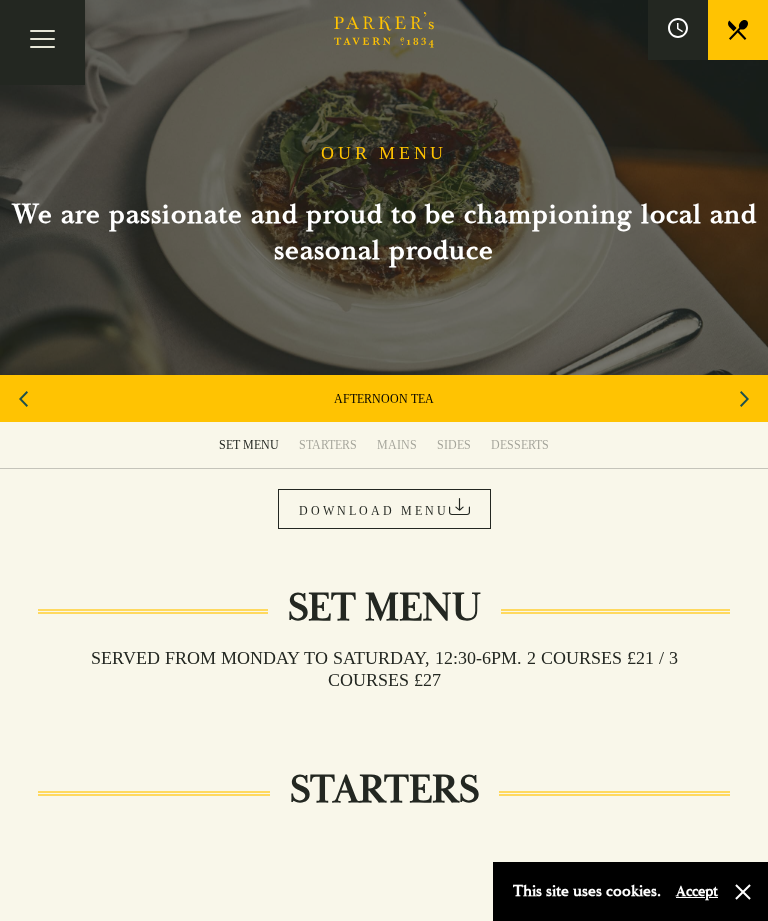 click at bounding box center [744, 399] 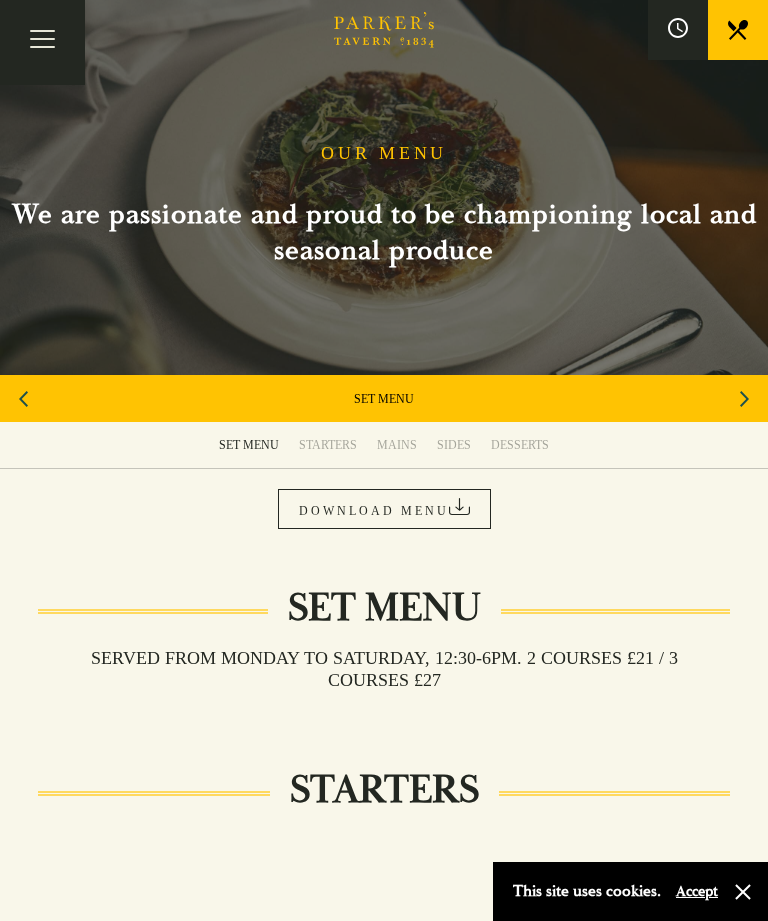 click at bounding box center [744, 399] 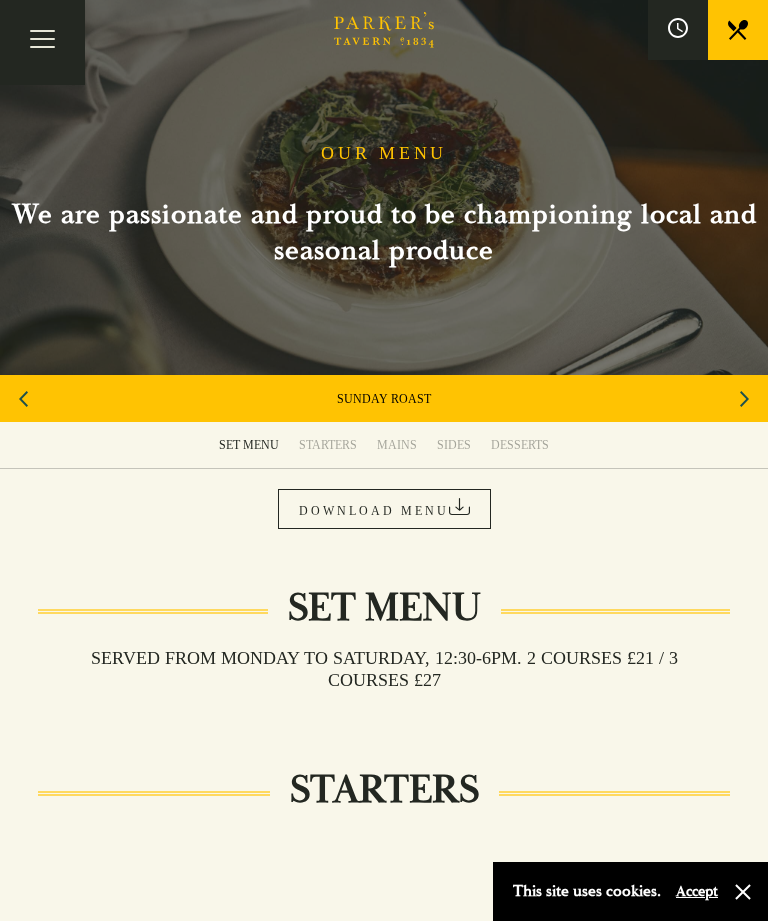 click 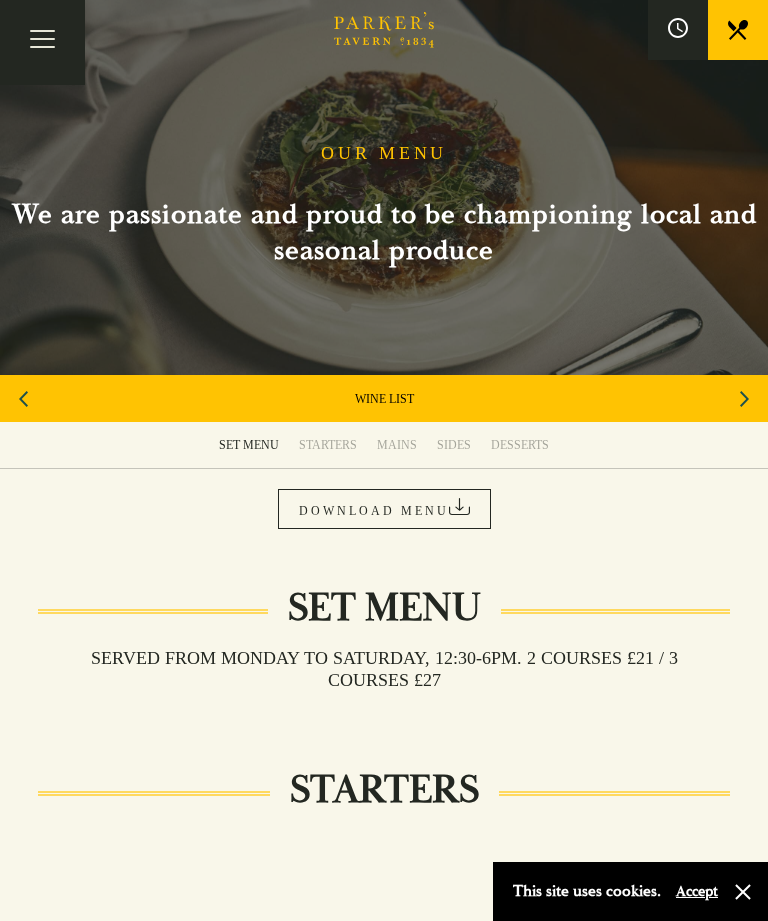 click at bounding box center [744, 399] 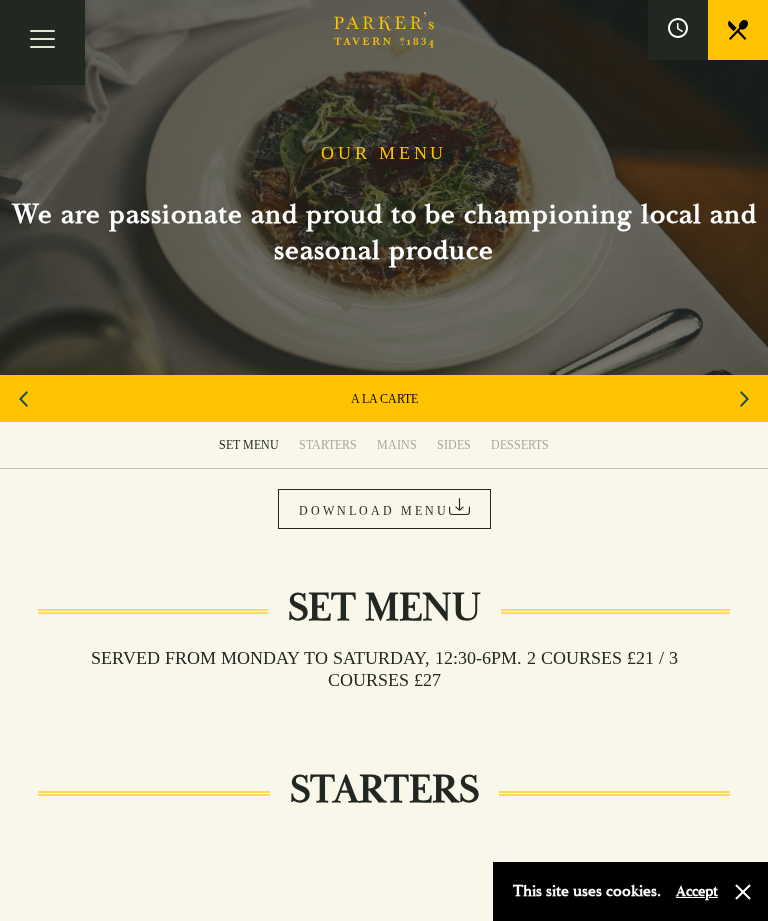 click at bounding box center (744, 399) 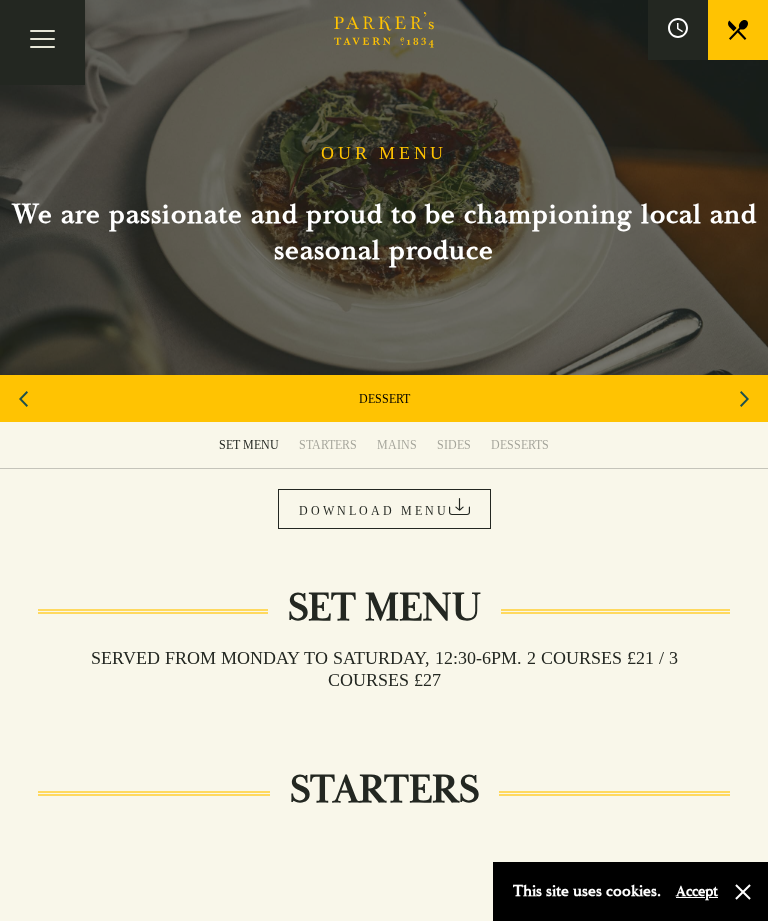 click 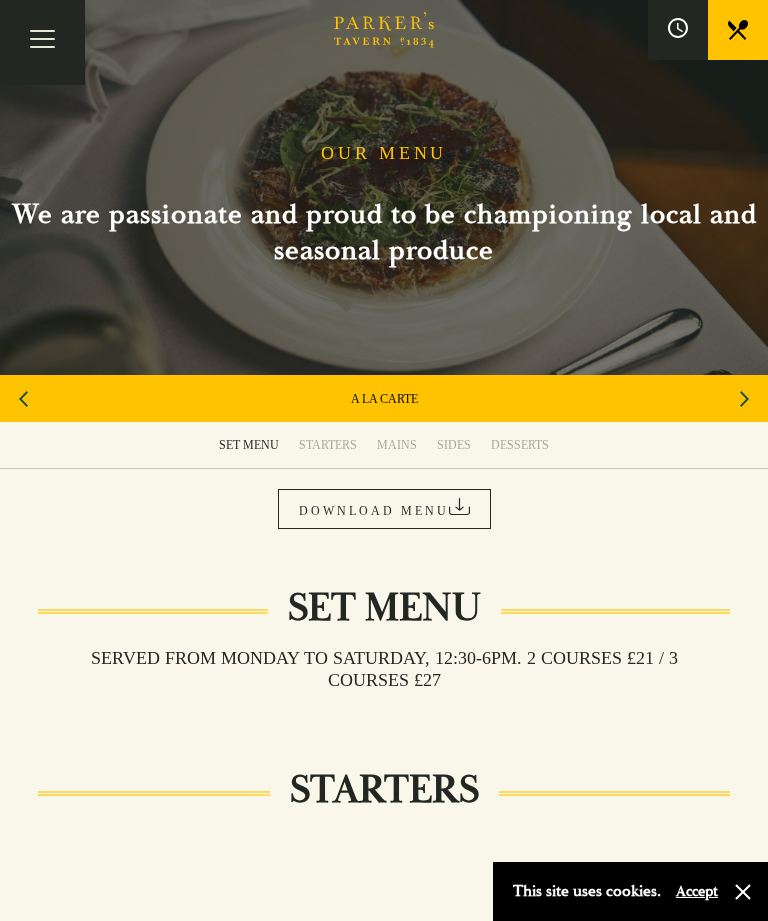 click on "A LA CARTE" at bounding box center (384, 399) 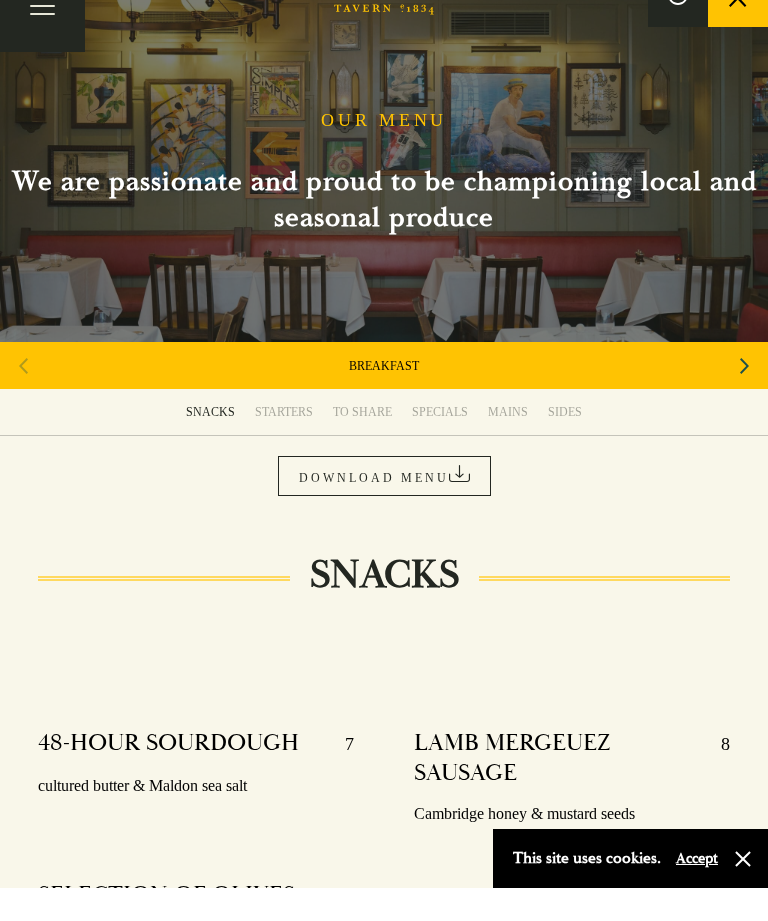 scroll, scrollTop: 287, scrollLeft: 0, axis: vertical 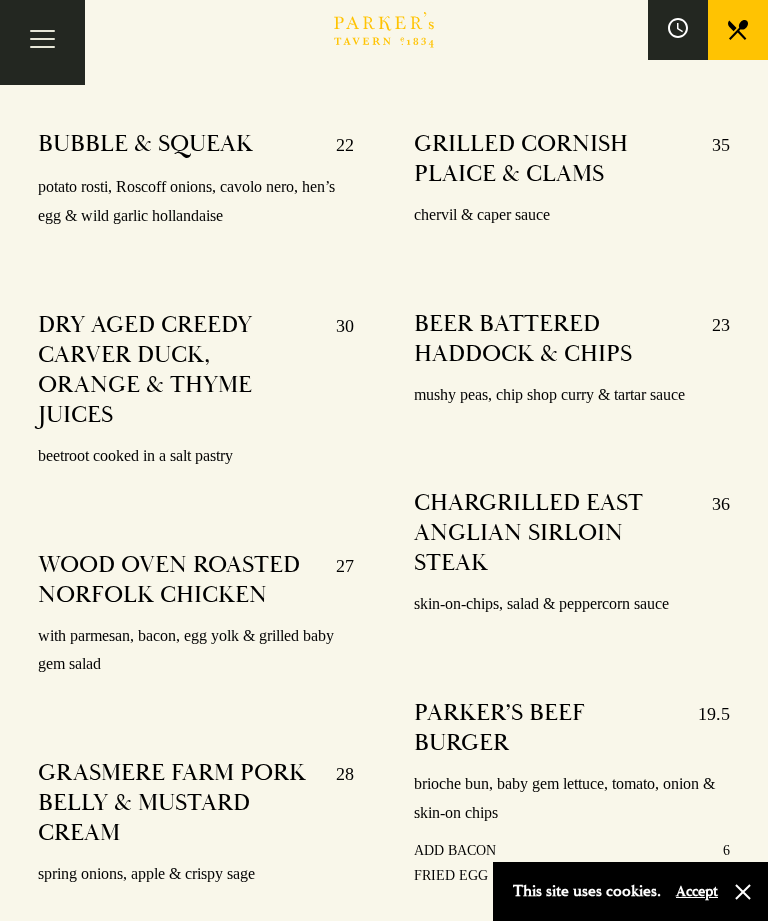 click on "GRILLED CORNISH PLAICE & CLAMS 35 chervil & caper sauce   BEER BATTERED HADDOCK & CHIPS 23 mushy peas, chip shop curry & tartar sauce CHARGRILLED EAST ANGLIAN SIRLOIN STEAK 36 skin-on-chips, salad & peppercorn sauce PARKER’S BEEF BURGER 19.5 brioche bun, baby gem lettuce, tomato, onion & skin-on chips ADD BACON 6 FRIED EGG 3" at bounding box center [572, 534] 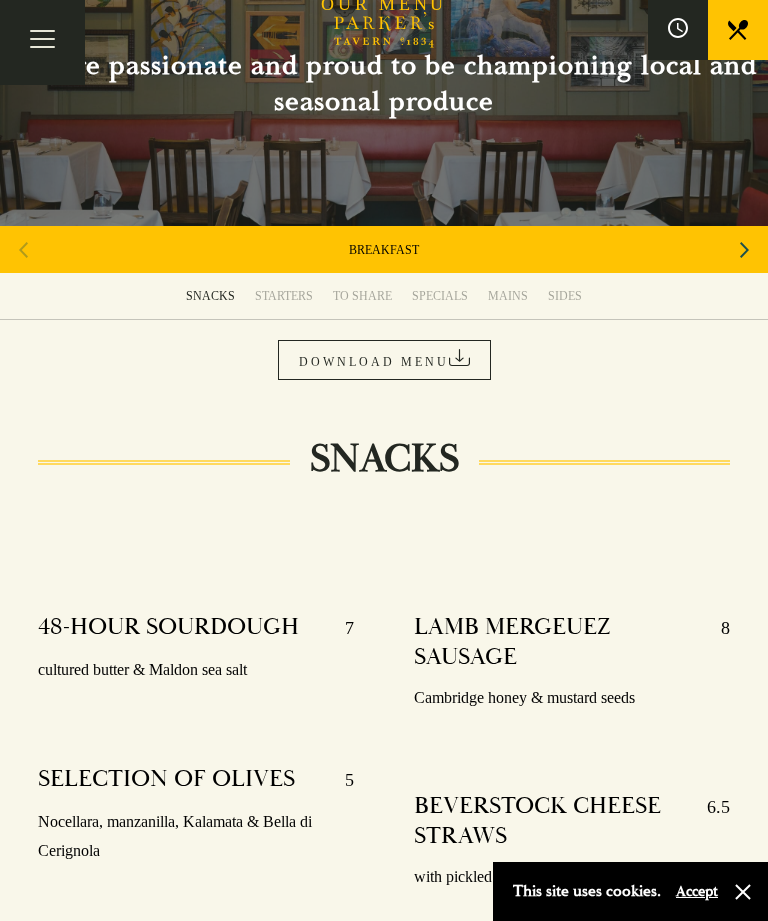 scroll, scrollTop: 0, scrollLeft: 0, axis: both 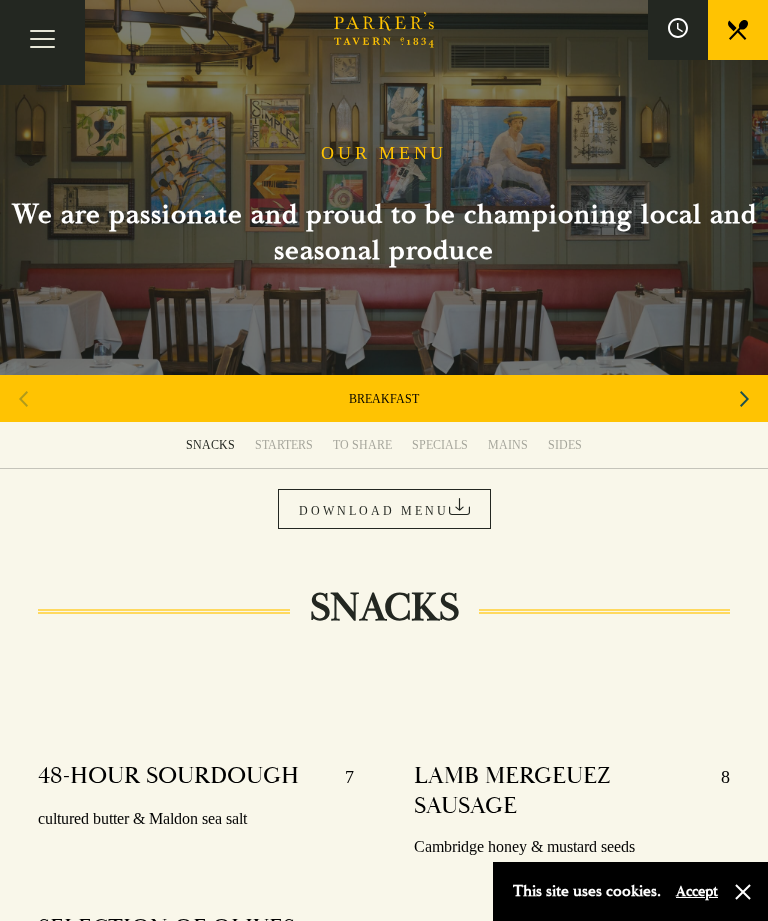 click 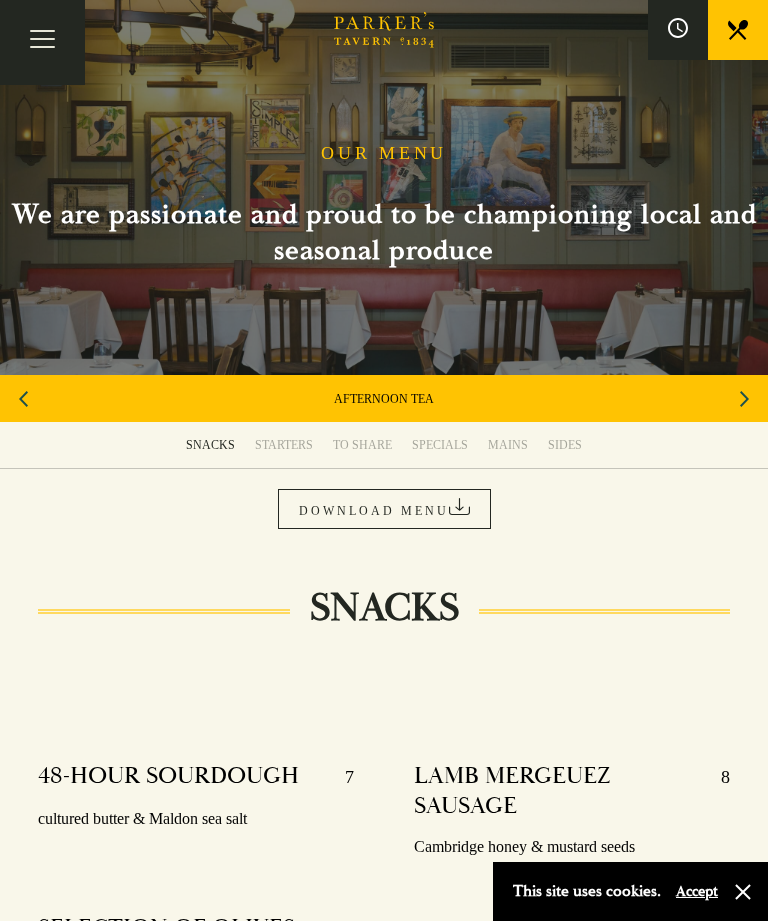 click at bounding box center [744, 399] 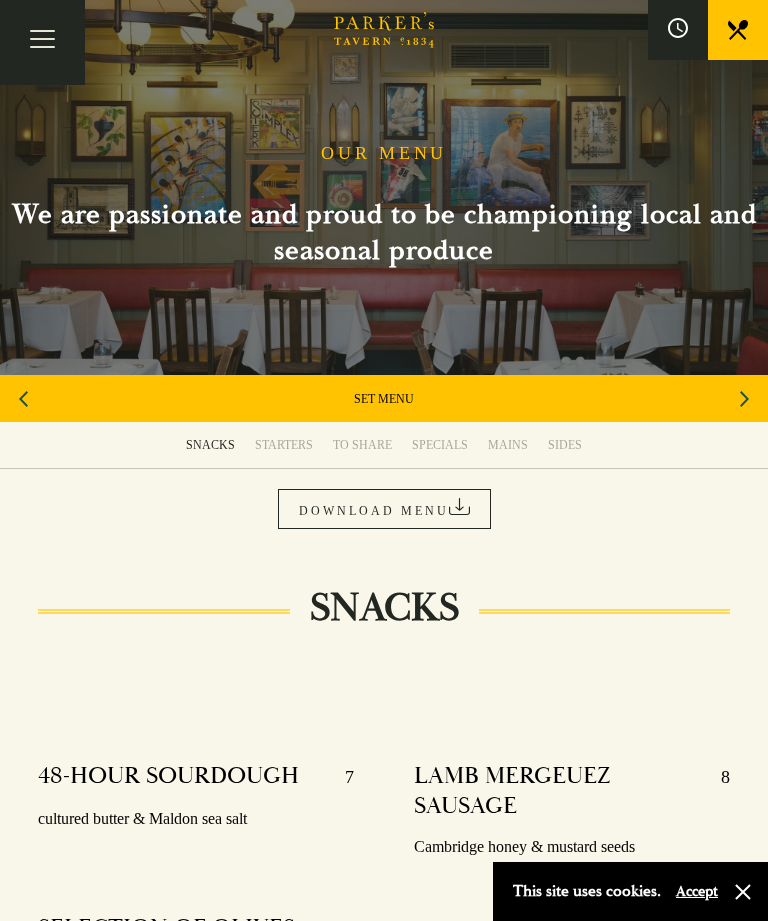 click at bounding box center [744, 399] 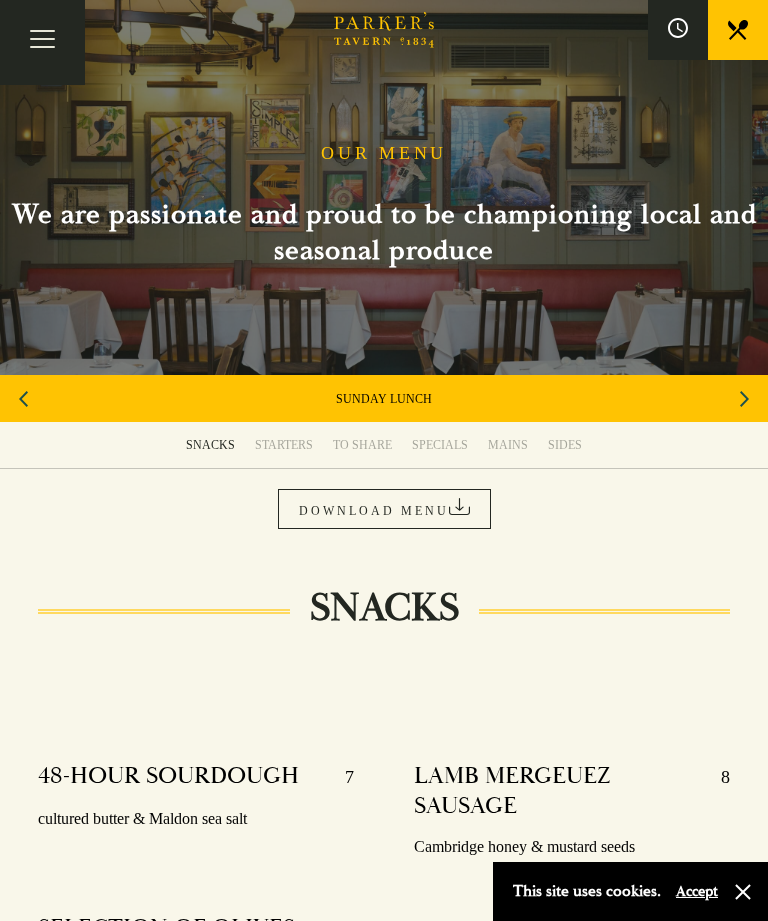 click at bounding box center [744, 399] 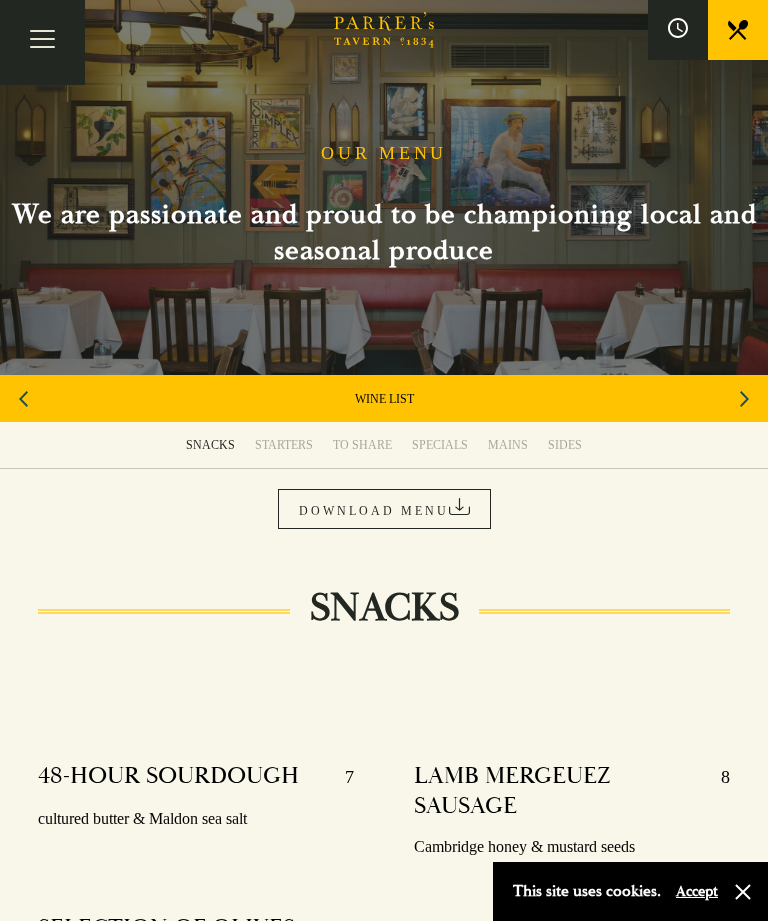 click on "WINE LIST" at bounding box center (384, 399) 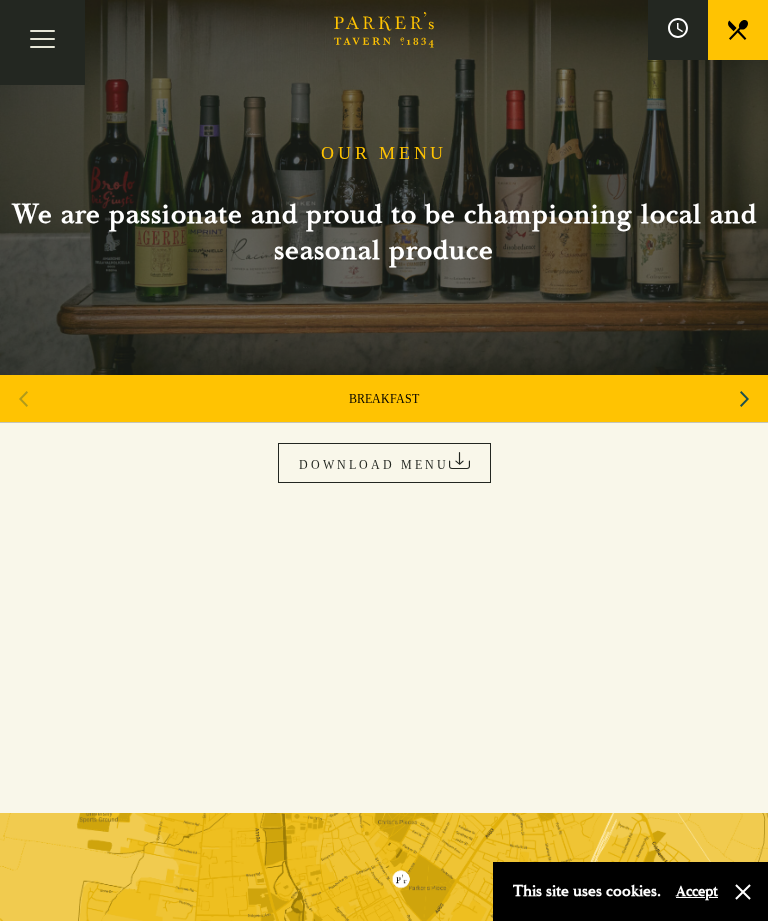 scroll, scrollTop: 0, scrollLeft: 0, axis: both 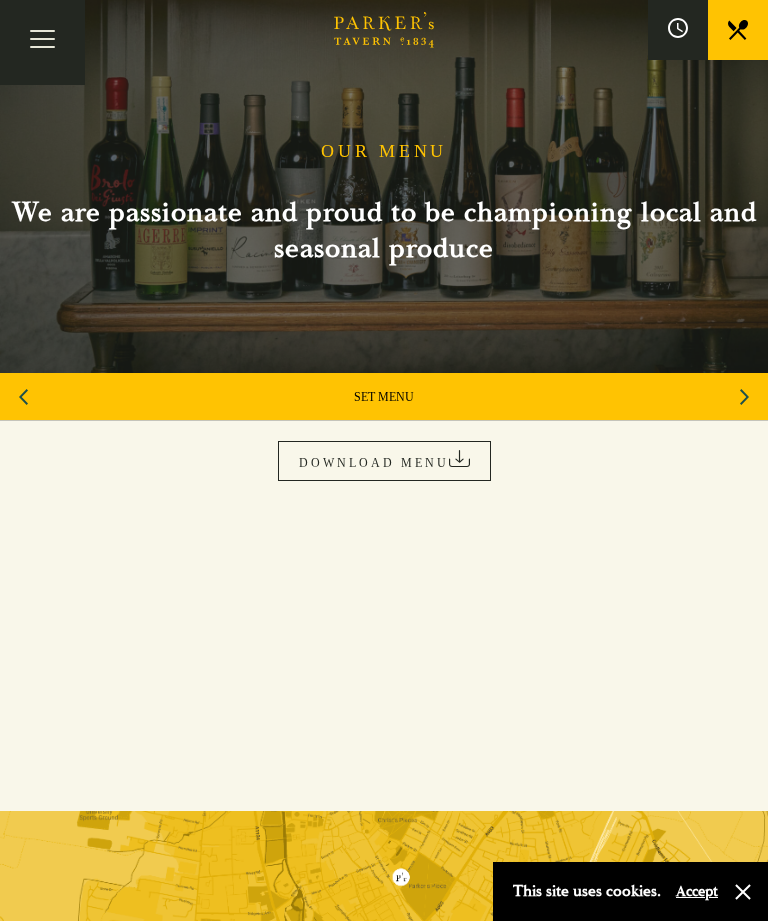click on "SUNDAY ROAST" at bounding box center (1179, 396) 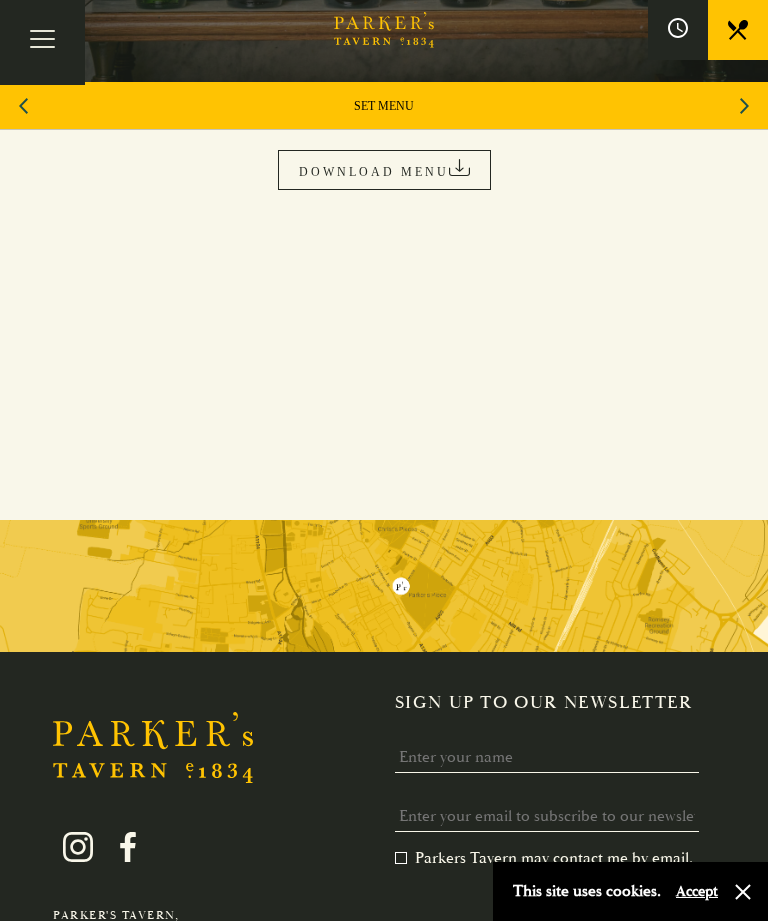 scroll, scrollTop: 0, scrollLeft: 0, axis: both 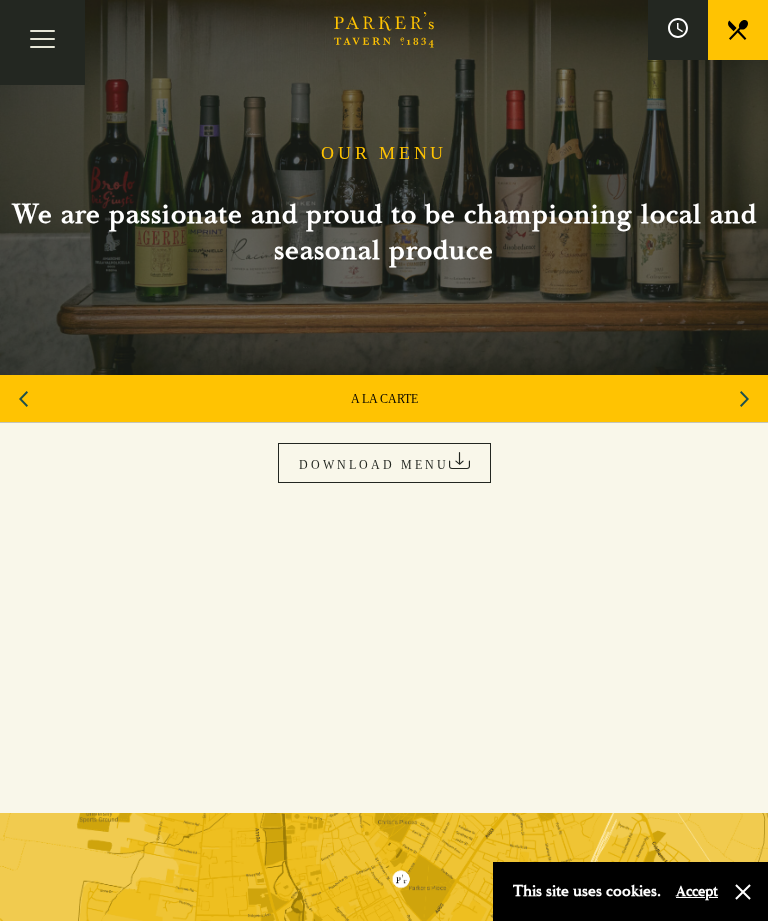click on "A LA CARTE" at bounding box center [384, 399] 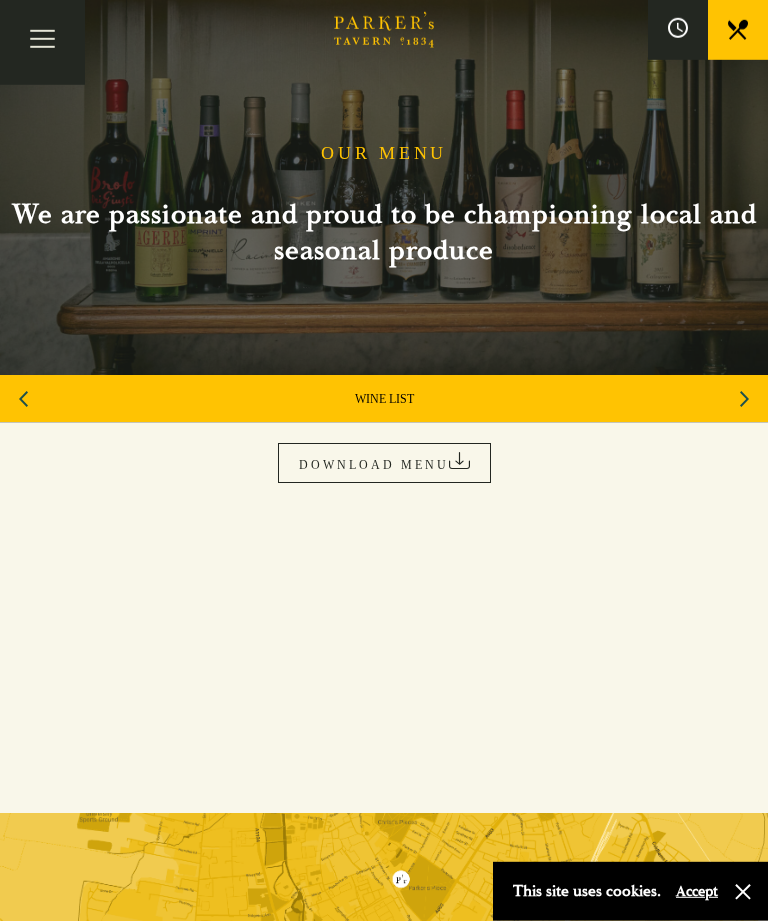 scroll, scrollTop: 23, scrollLeft: 0, axis: vertical 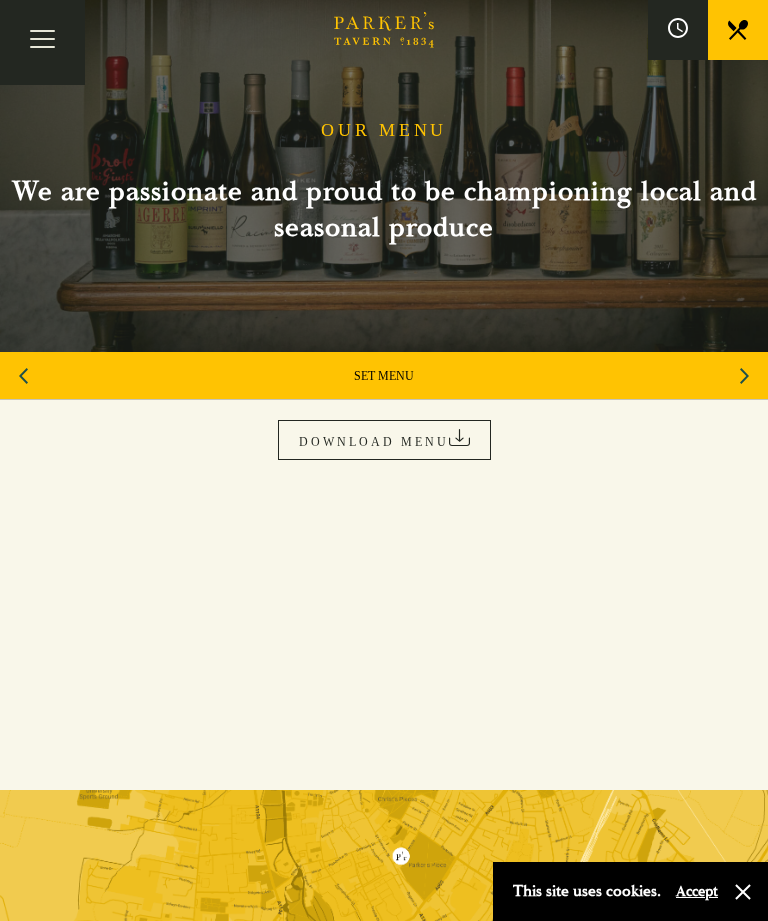 click on "SET MENU" at bounding box center [384, 376] 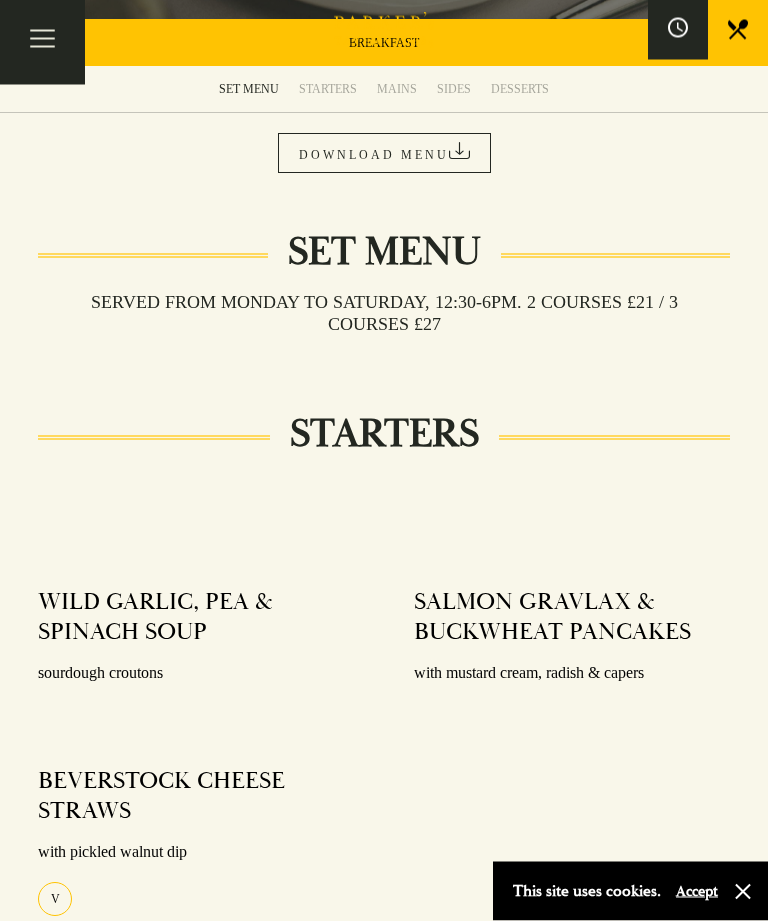 scroll, scrollTop: 0, scrollLeft: 0, axis: both 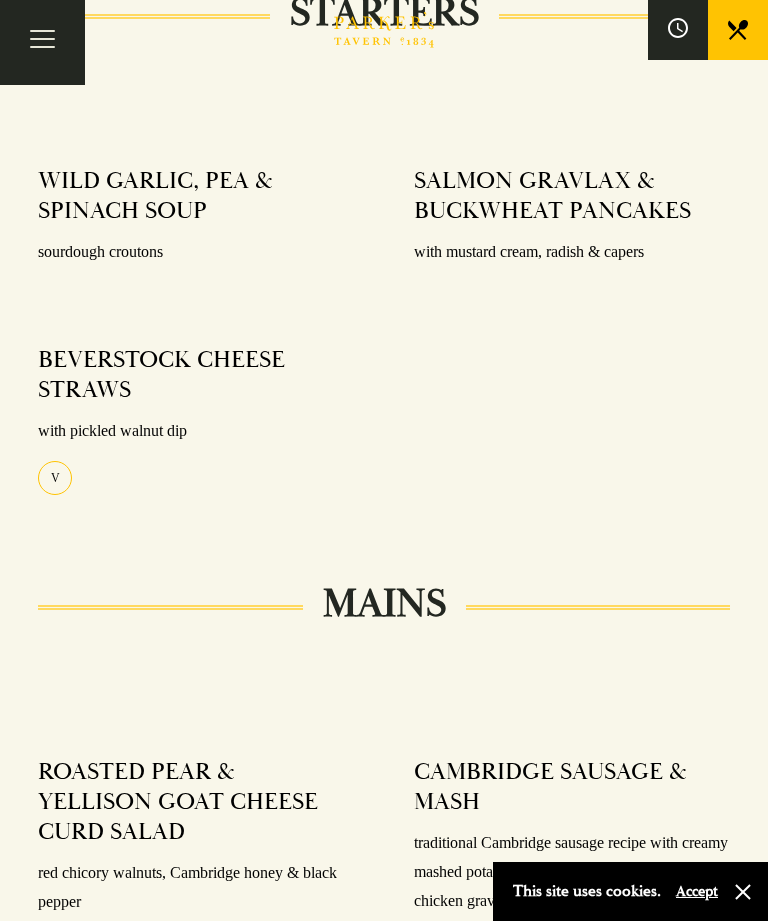 click at bounding box center [383, 675] 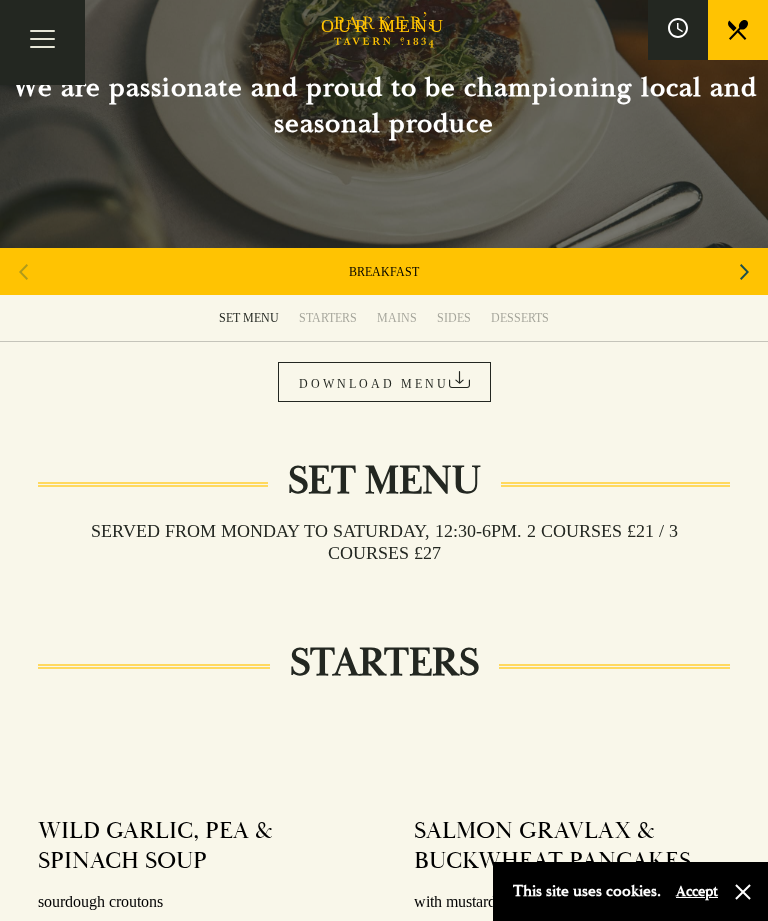 scroll, scrollTop: 0, scrollLeft: 0, axis: both 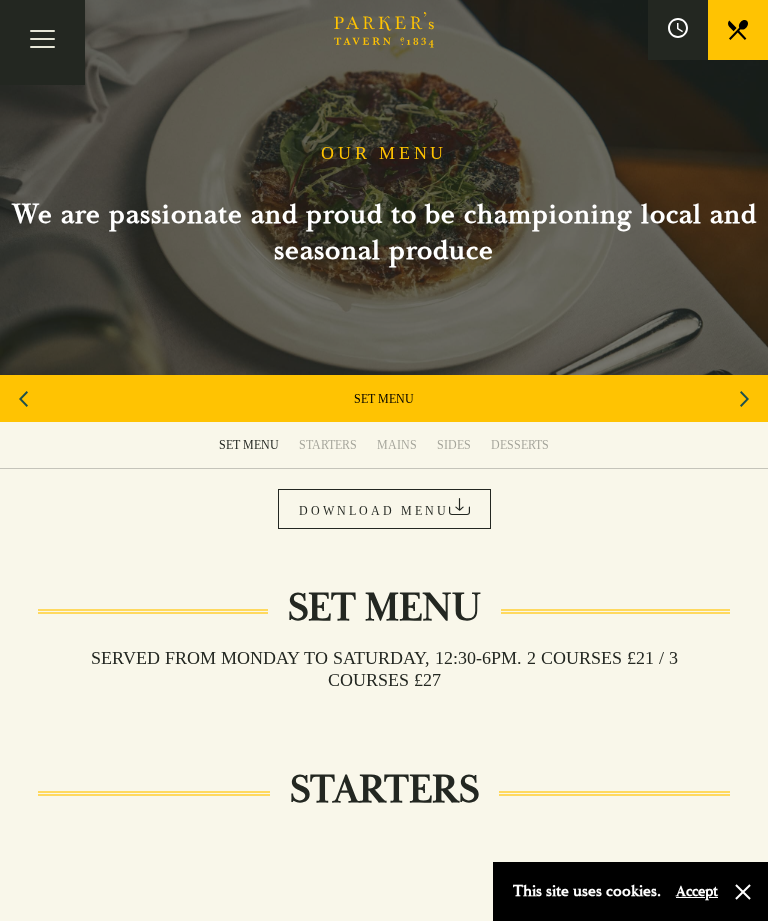 click on "SET MENU" at bounding box center [384, 398] 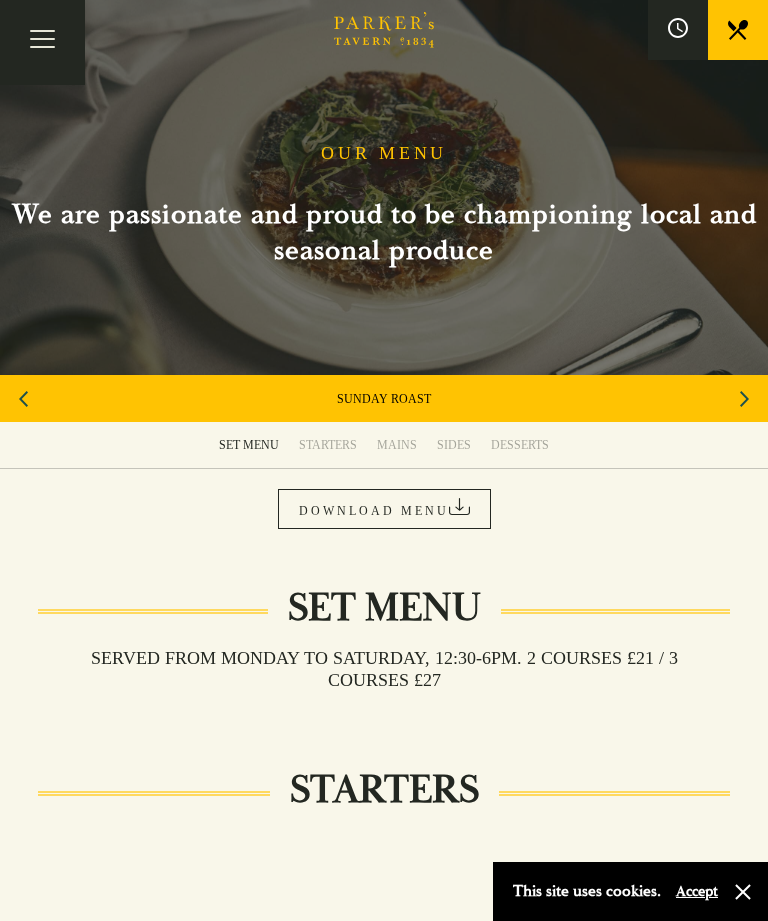 click on "SUNDAY ROAST" at bounding box center (384, 398) 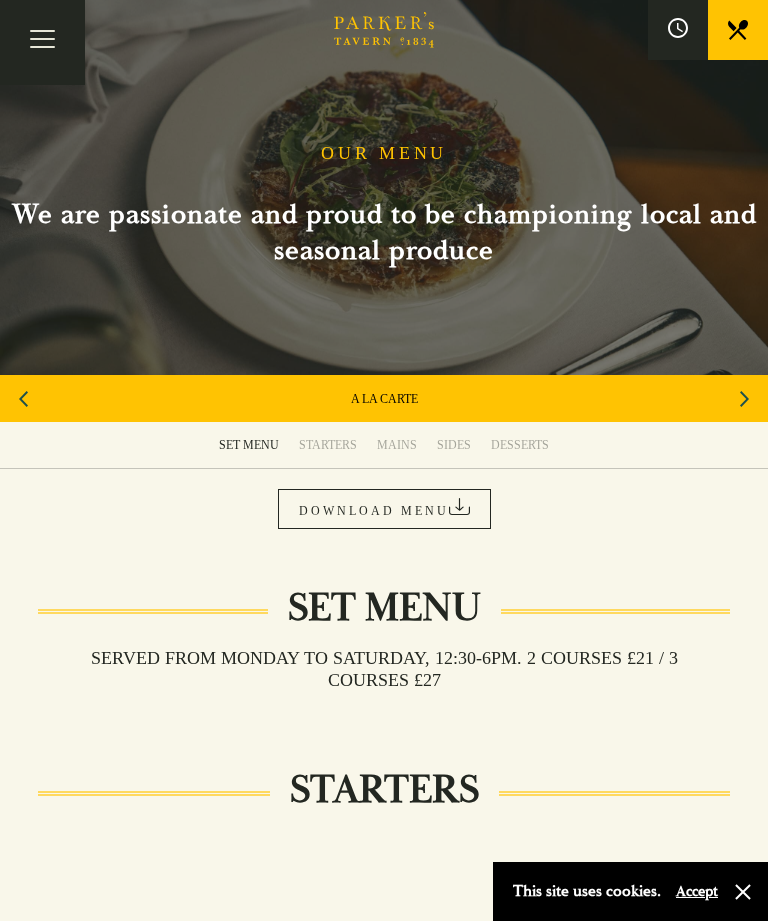 click on "A LA CARTE" at bounding box center (384, 399) 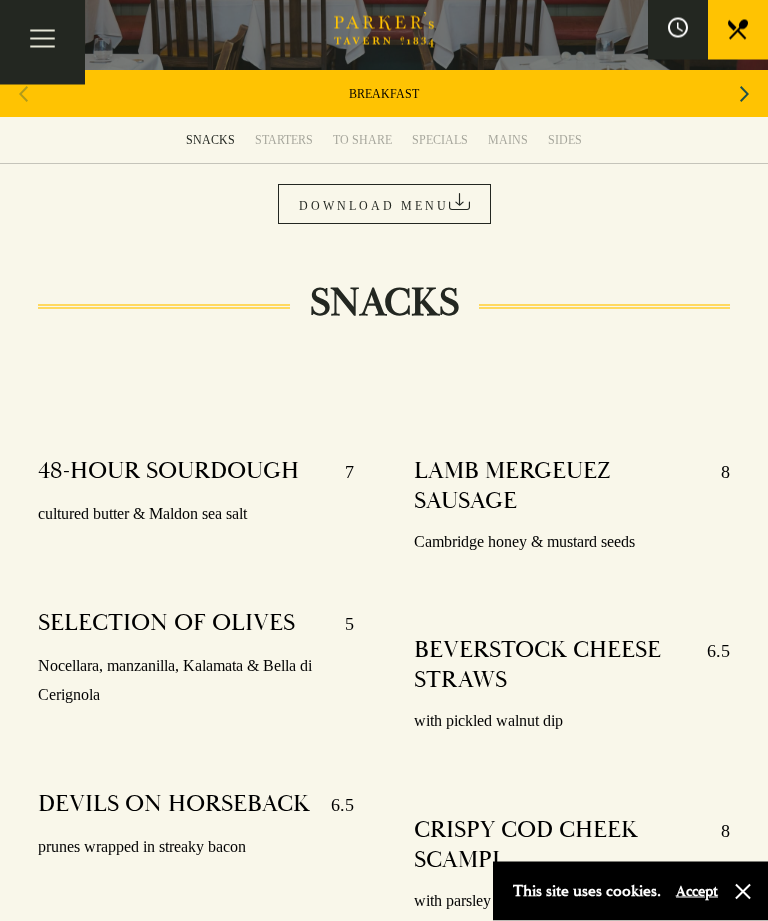 scroll, scrollTop: 294, scrollLeft: 0, axis: vertical 